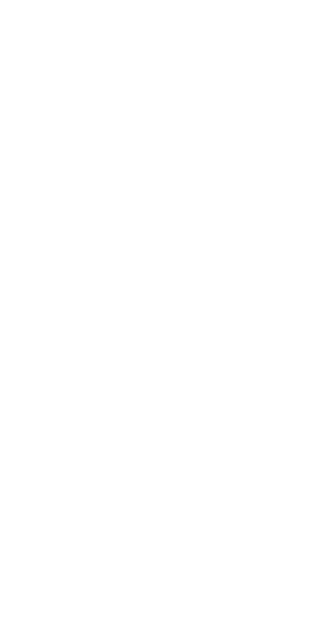 scroll, scrollTop: 0, scrollLeft: 0, axis: both 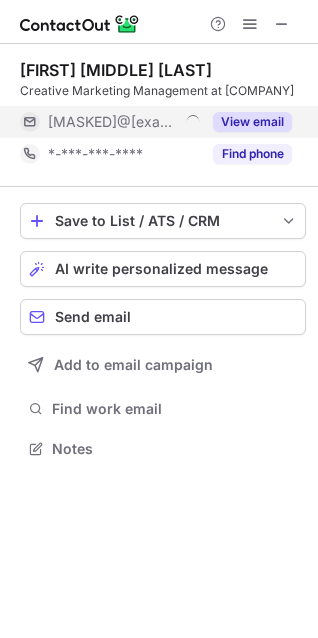 click on "View email" at bounding box center (252, 122) 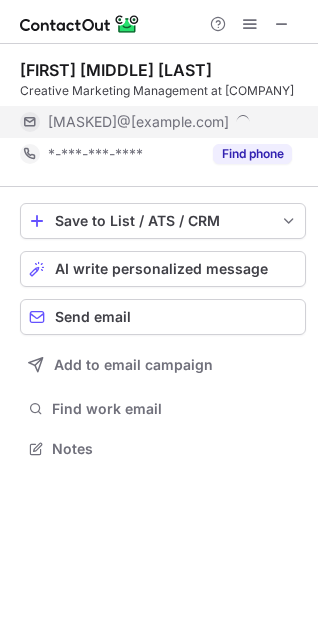 scroll, scrollTop: 10, scrollLeft: 10, axis: both 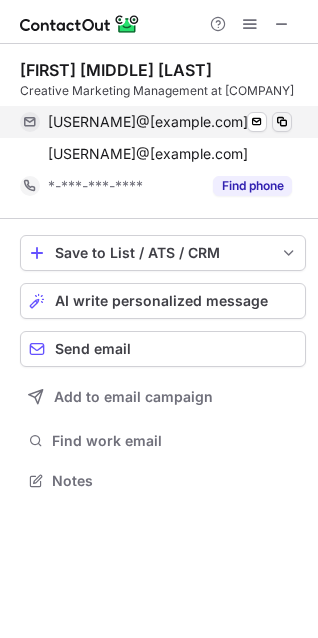 click at bounding box center [282, 122] 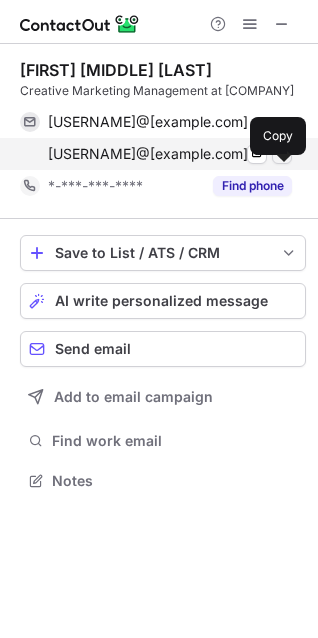 click at bounding box center [282, 154] 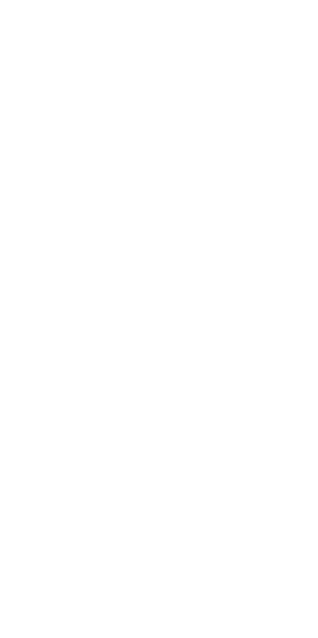 scroll, scrollTop: 0, scrollLeft: 0, axis: both 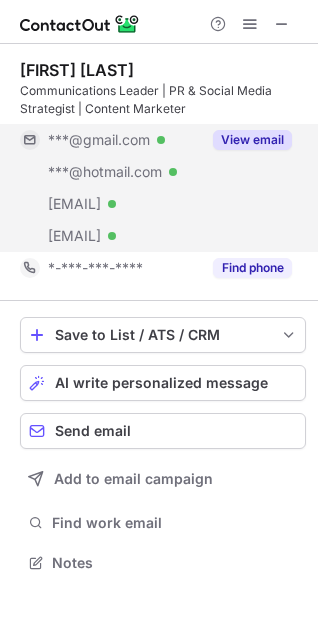 click on "View email" at bounding box center [252, 140] 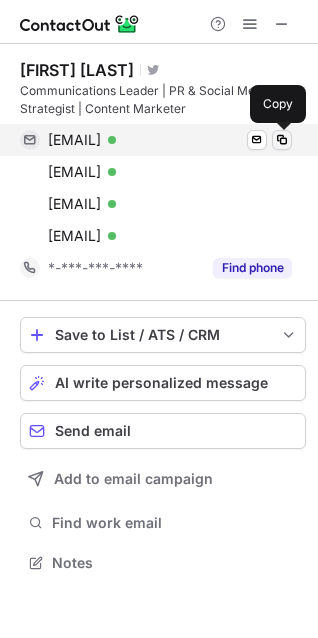 click at bounding box center [282, 140] 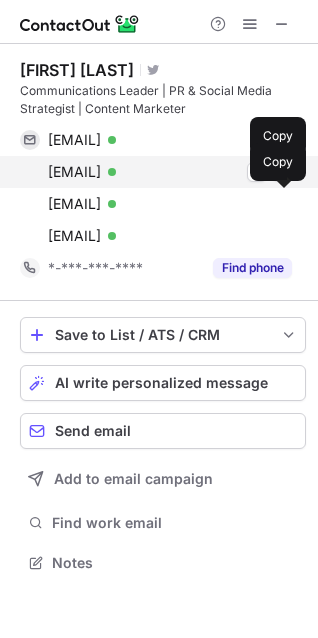click at bounding box center (282, 172) 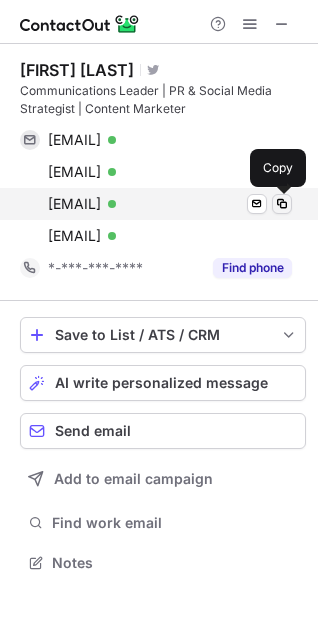 click at bounding box center (282, 204) 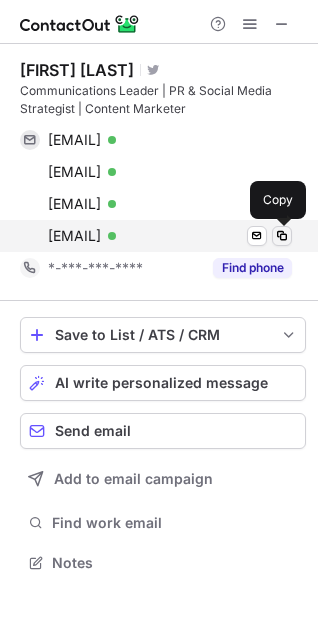 click at bounding box center (282, 236) 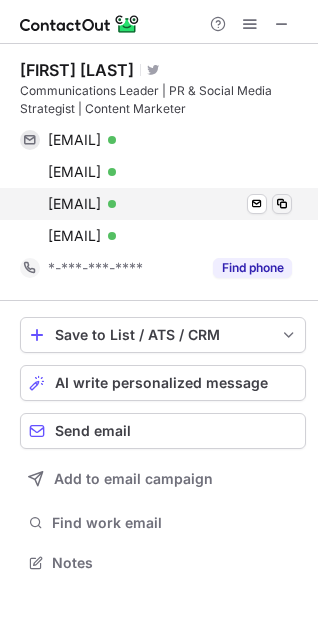 click at bounding box center (282, 204) 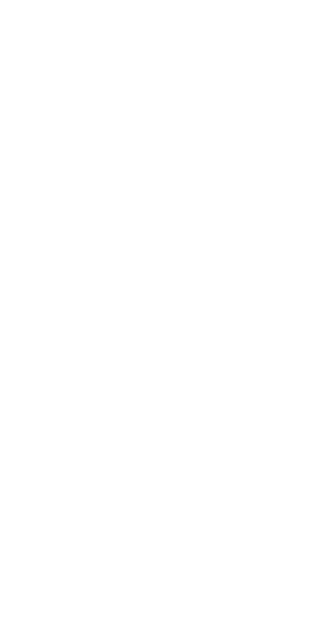 scroll, scrollTop: 0, scrollLeft: 0, axis: both 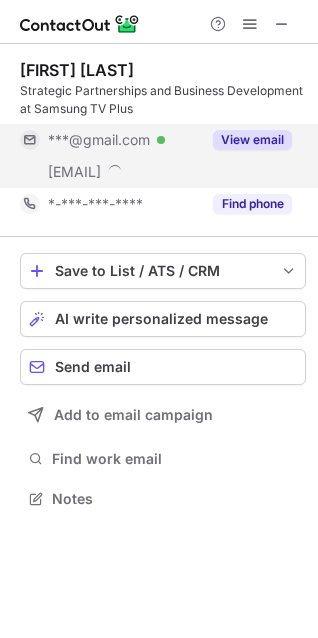 click on "View email" at bounding box center [252, 140] 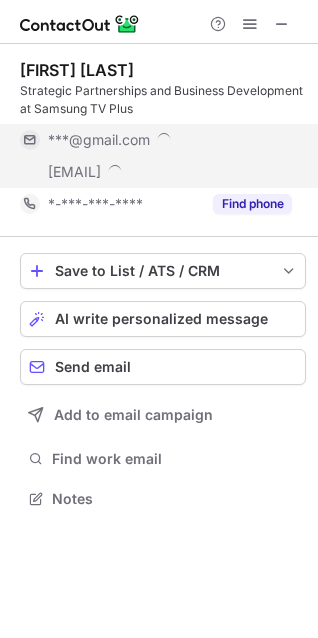 click on "***@gmail.com" at bounding box center (170, 140) 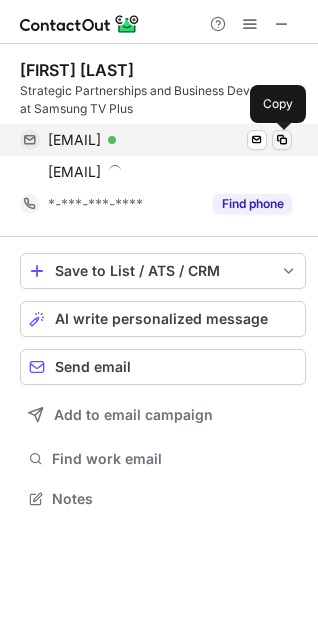 click at bounding box center [282, 140] 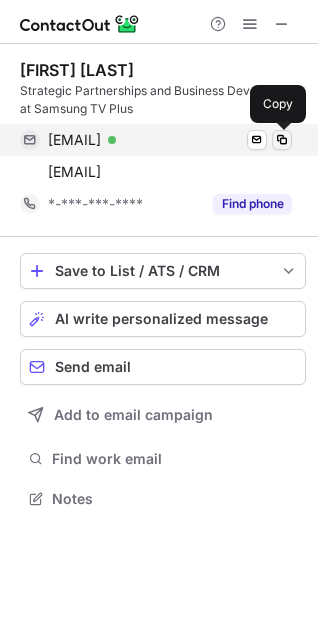 click at bounding box center (282, 140) 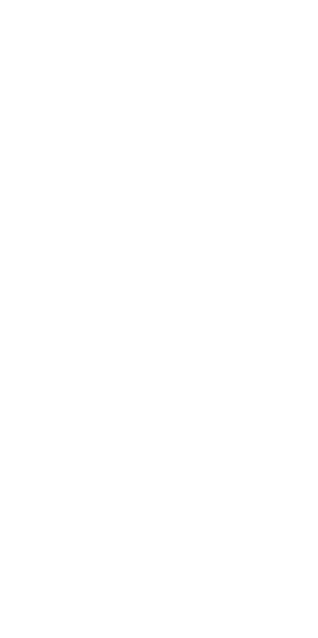 scroll, scrollTop: 0, scrollLeft: 0, axis: both 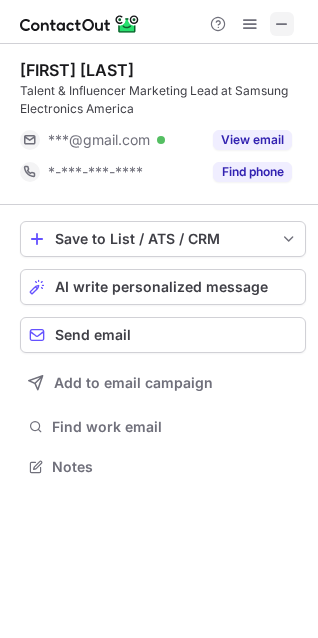 click at bounding box center [282, 24] 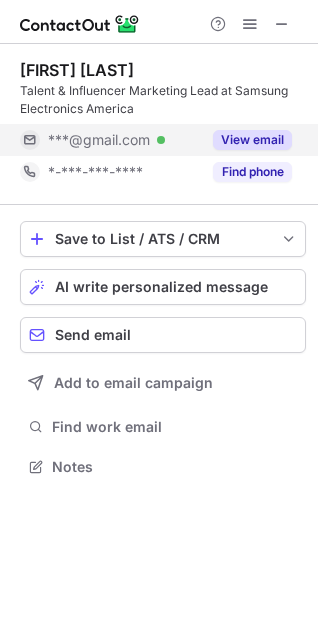 click on "View email" at bounding box center (252, 140) 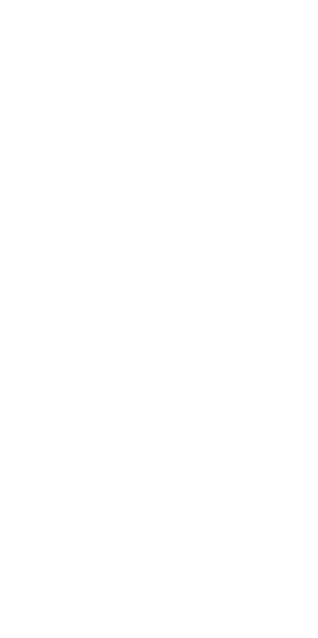 scroll, scrollTop: 0, scrollLeft: 0, axis: both 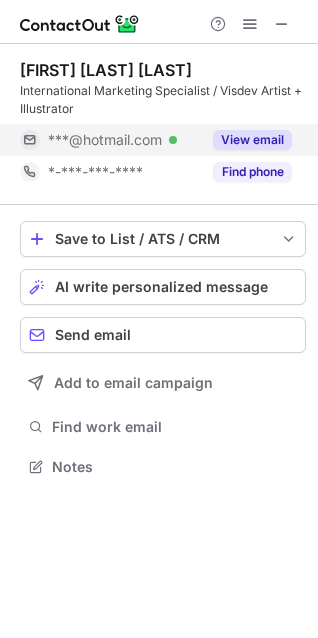 click on "View email" at bounding box center (252, 140) 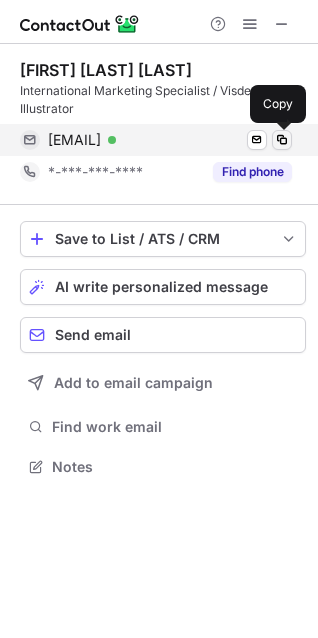 click at bounding box center [282, 140] 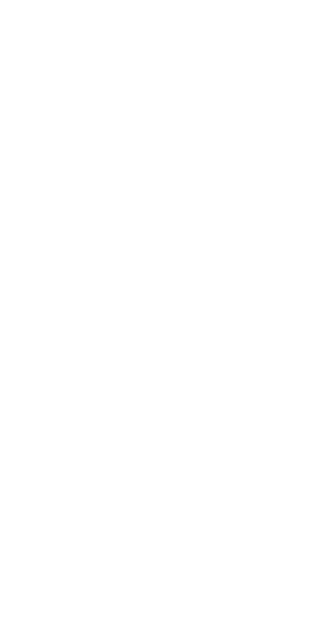 scroll, scrollTop: 0, scrollLeft: 0, axis: both 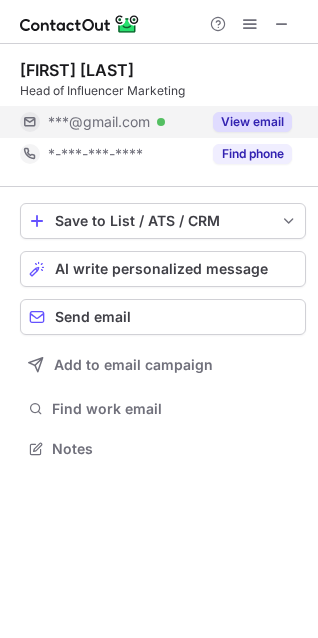 click on "View email" at bounding box center [252, 122] 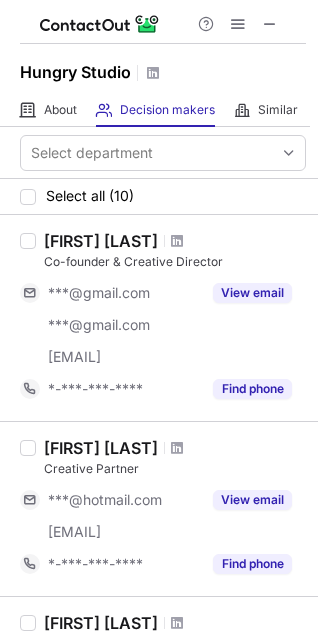 scroll, scrollTop: 0, scrollLeft: 0, axis: both 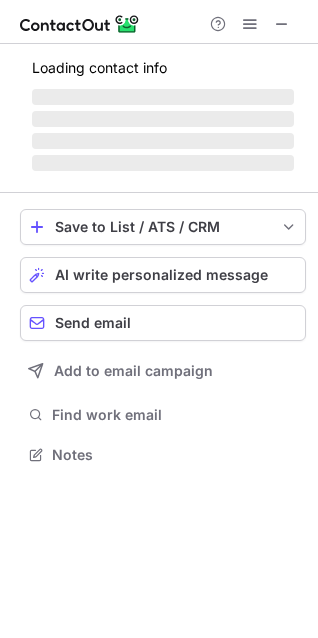 click on "‌" at bounding box center (163, 141) 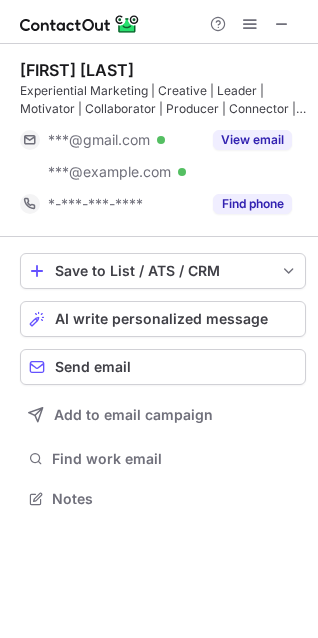scroll, scrollTop: 10, scrollLeft: 10, axis: both 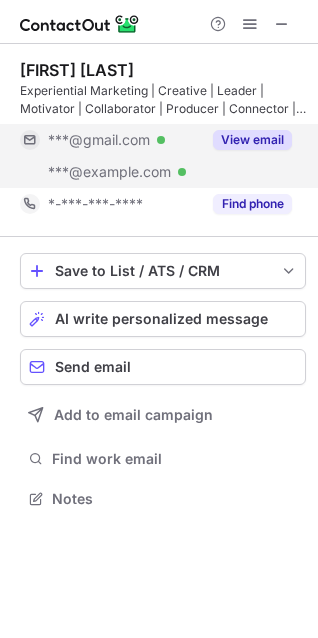 click on "View email" at bounding box center (252, 140) 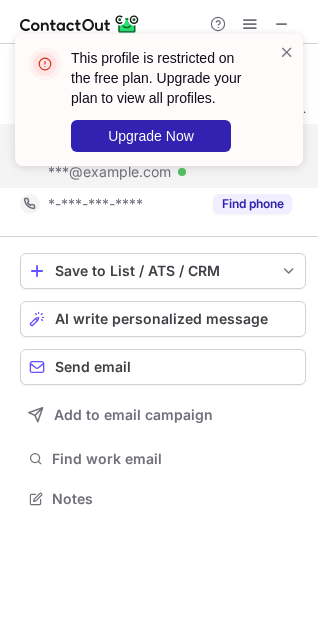 scroll, scrollTop: 441, scrollLeft: 318, axis: both 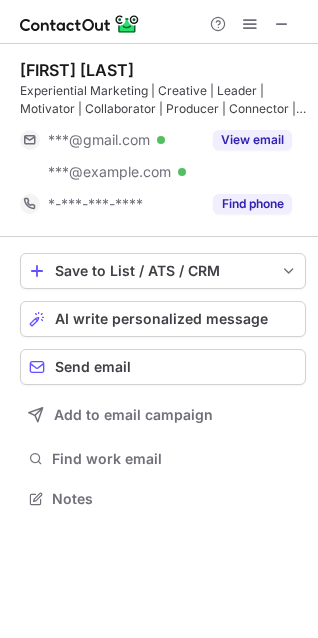 click on "View email" at bounding box center (252, 140) 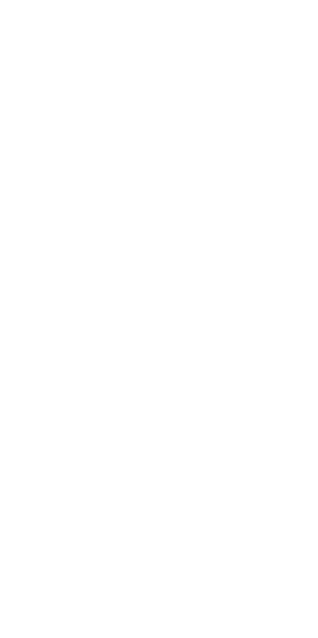 scroll, scrollTop: 0, scrollLeft: 0, axis: both 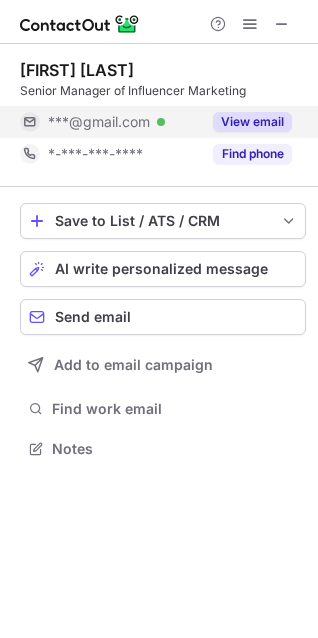 click on "View email" at bounding box center (252, 122) 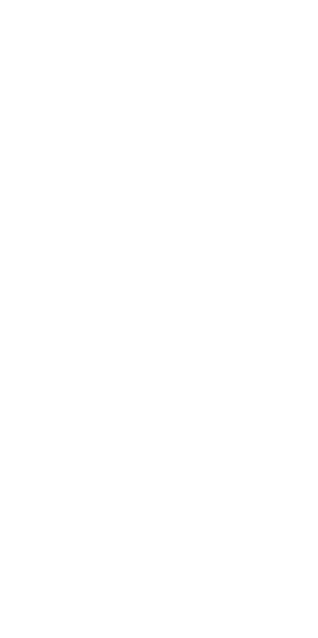 scroll, scrollTop: 0, scrollLeft: 0, axis: both 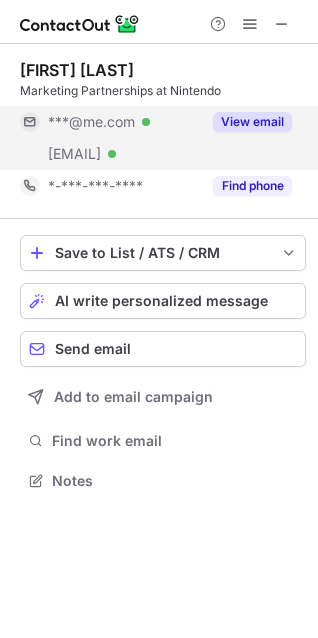 click on "View email" at bounding box center (252, 122) 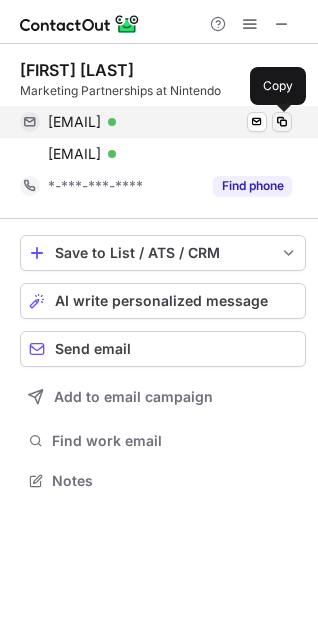 click at bounding box center [282, 122] 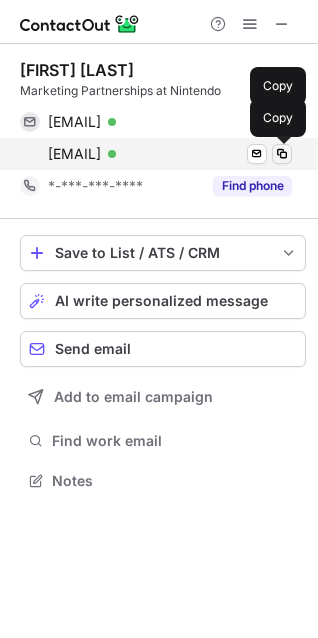 click at bounding box center (282, 154) 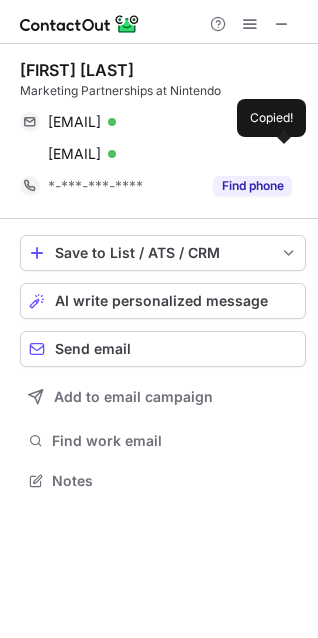 click on "mi706@dofruit.com Verified Send email Copied!" at bounding box center (156, 154) 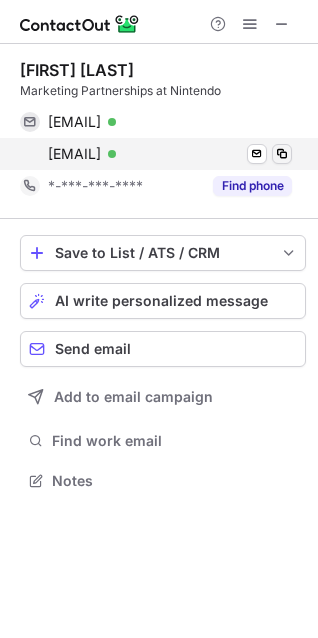 click at bounding box center (282, 154) 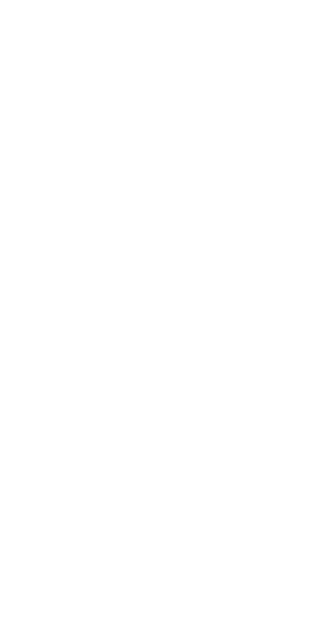 scroll, scrollTop: 0, scrollLeft: 0, axis: both 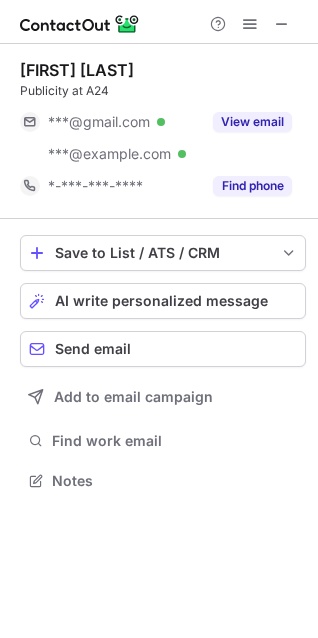 click on "Help & Support" at bounding box center (250, 24) 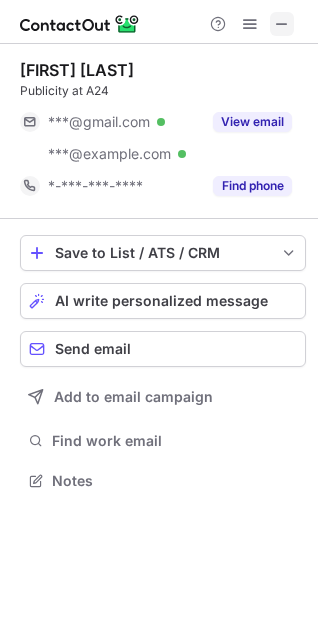 click at bounding box center [282, 24] 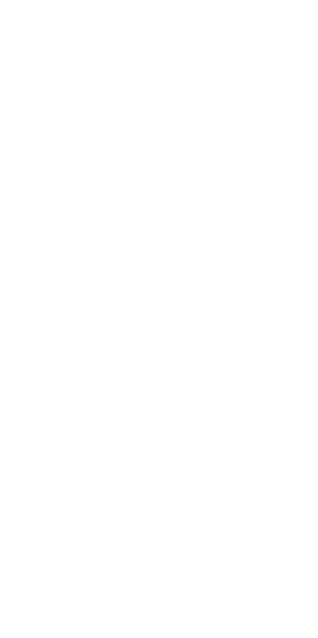 scroll, scrollTop: 0, scrollLeft: 0, axis: both 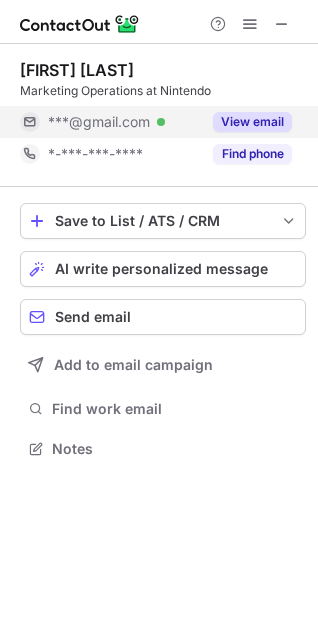 click on "View email" at bounding box center (252, 122) 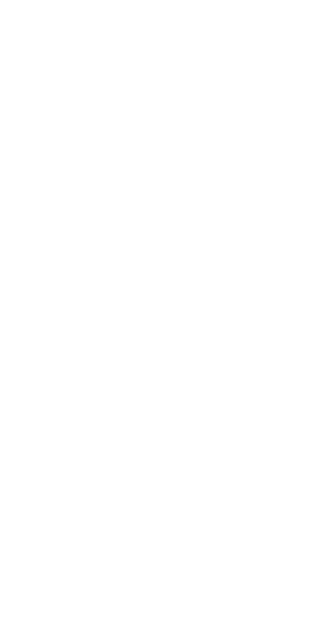 scroll, scrollTop: 0, scrollLeft: 0, axis: both 